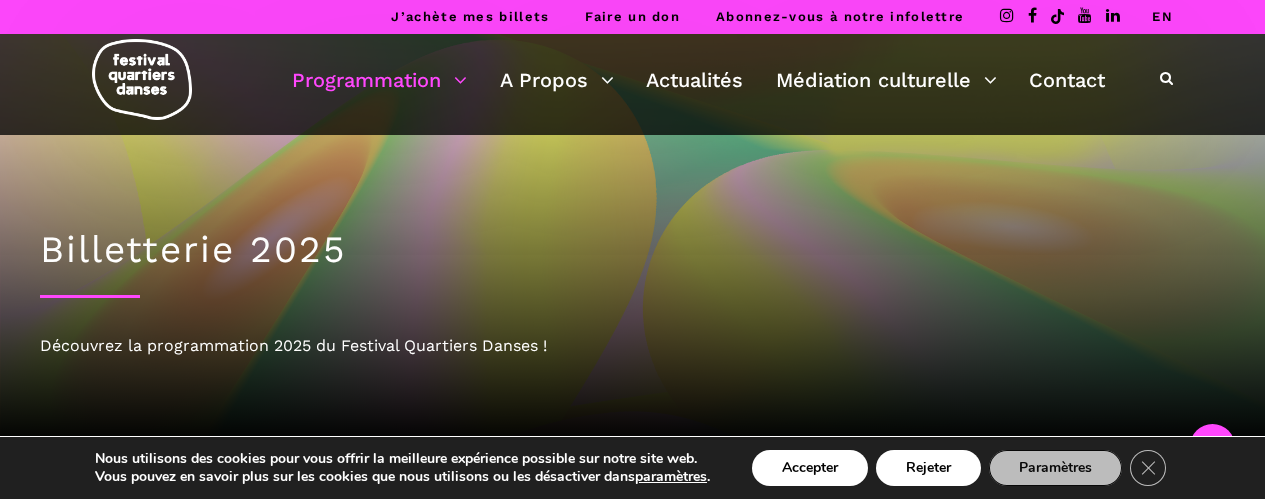 scroll, scrollTop: 700, scrollLeft: 0, axis: vertical 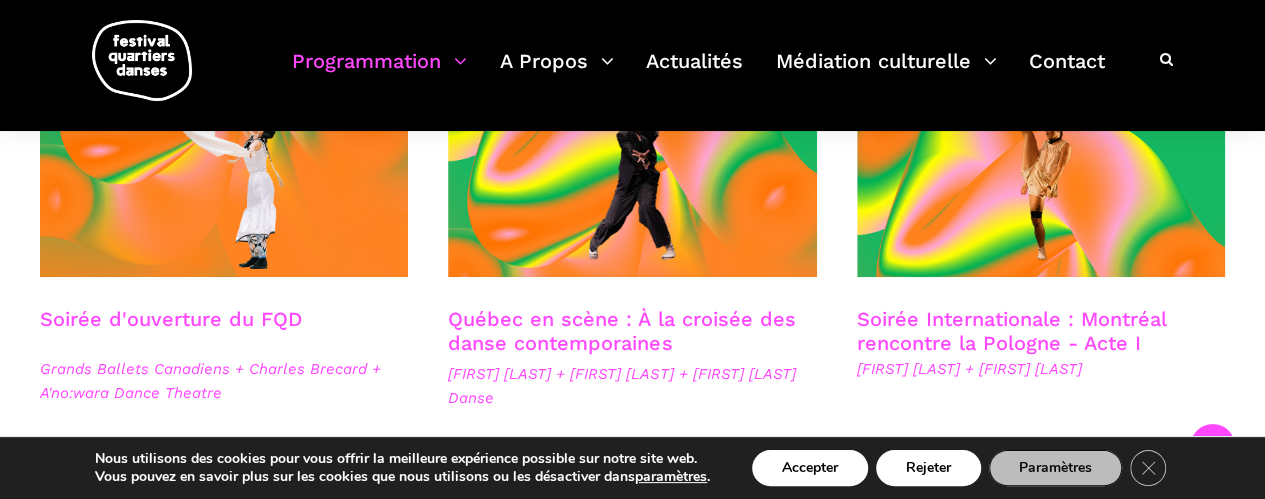 click on "Québec en scène : À la croisée des danse contemporaines" at bounding box center [621, 331] 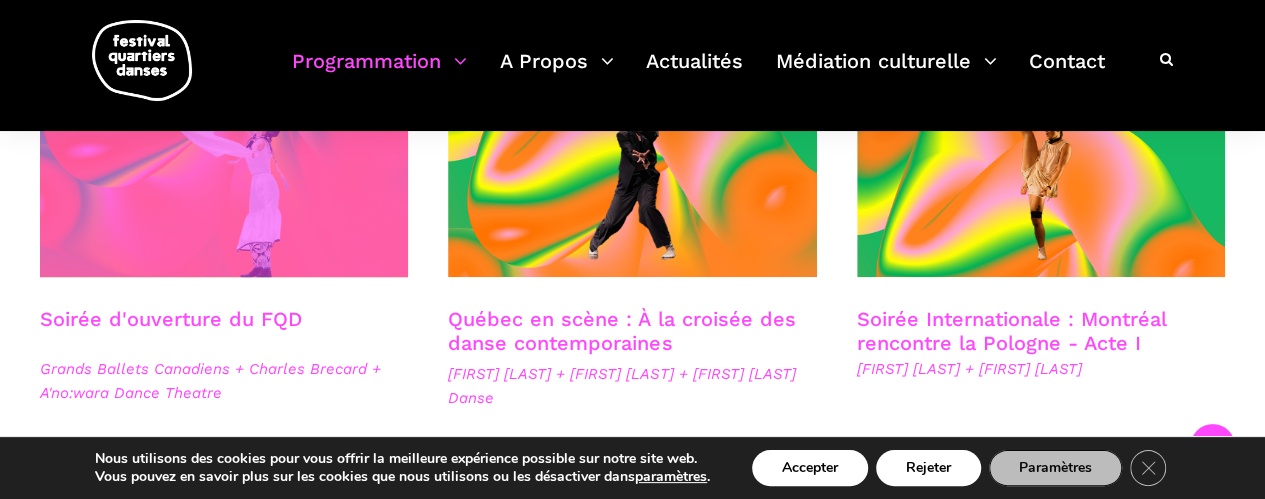 scroll, scrollTop: 700, scrollLeft: 0, axis: vertical 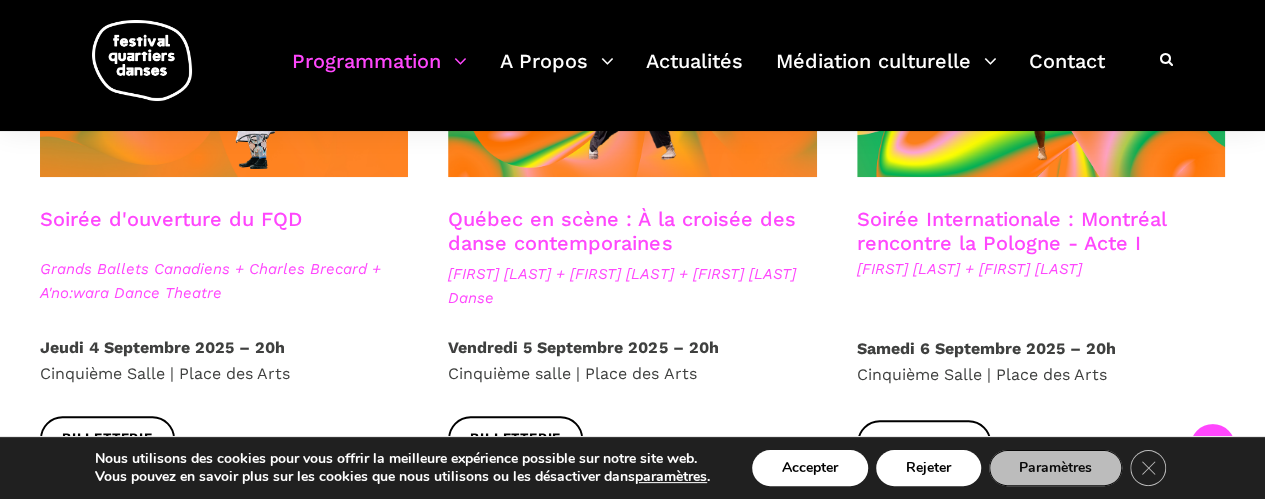 click on "Soirée Internationale : Montréal rencontre la Pologne - Acte I" at bounding box center [1011, 231] 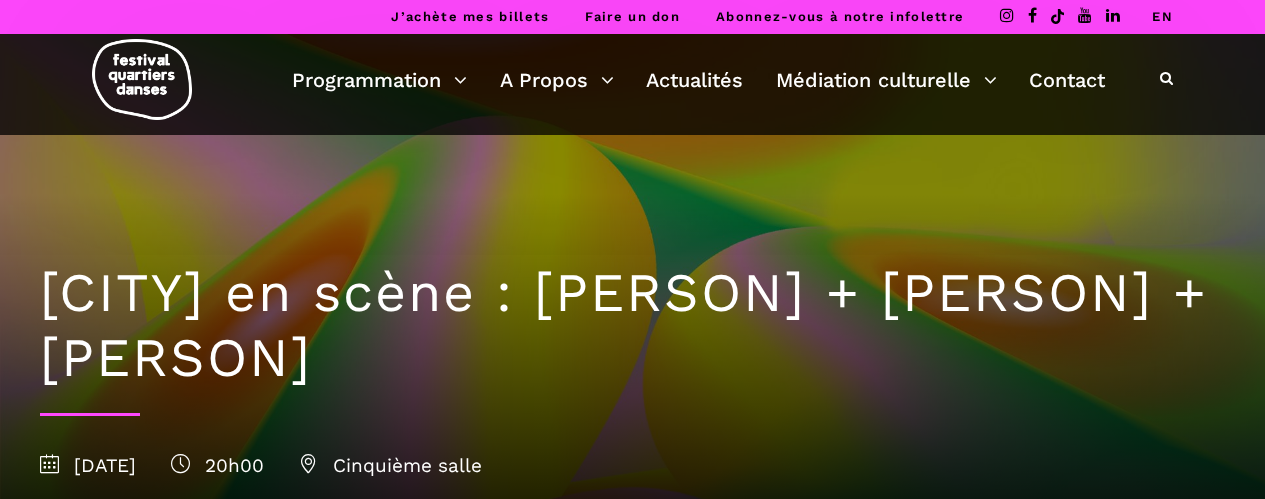 scroll, scrollTop: 0, scrollLeft: 0, axis: both 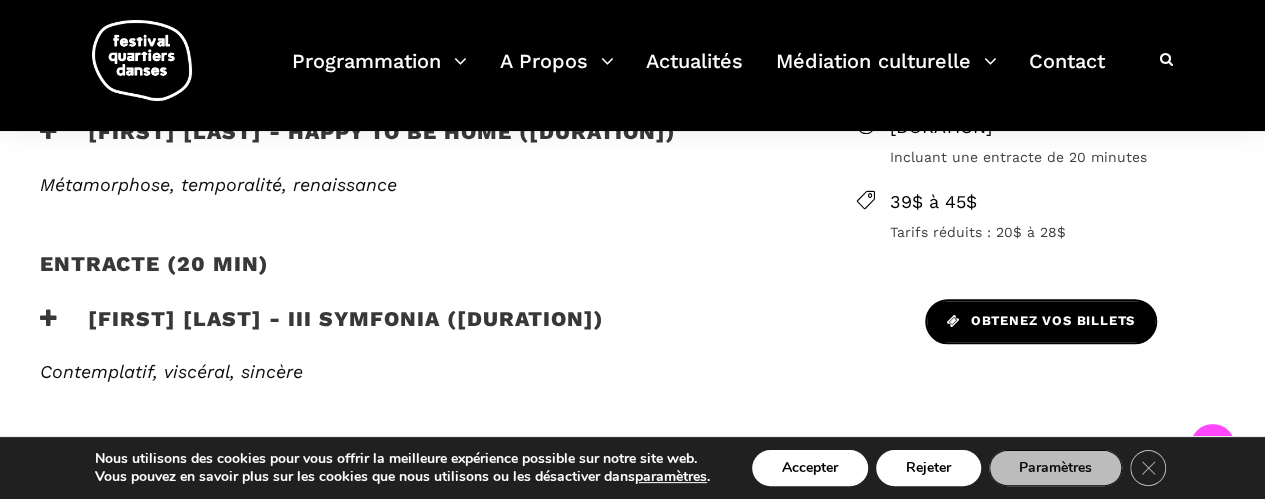 click on "Obtenez vos billets" at bounding box center (1041, 321) 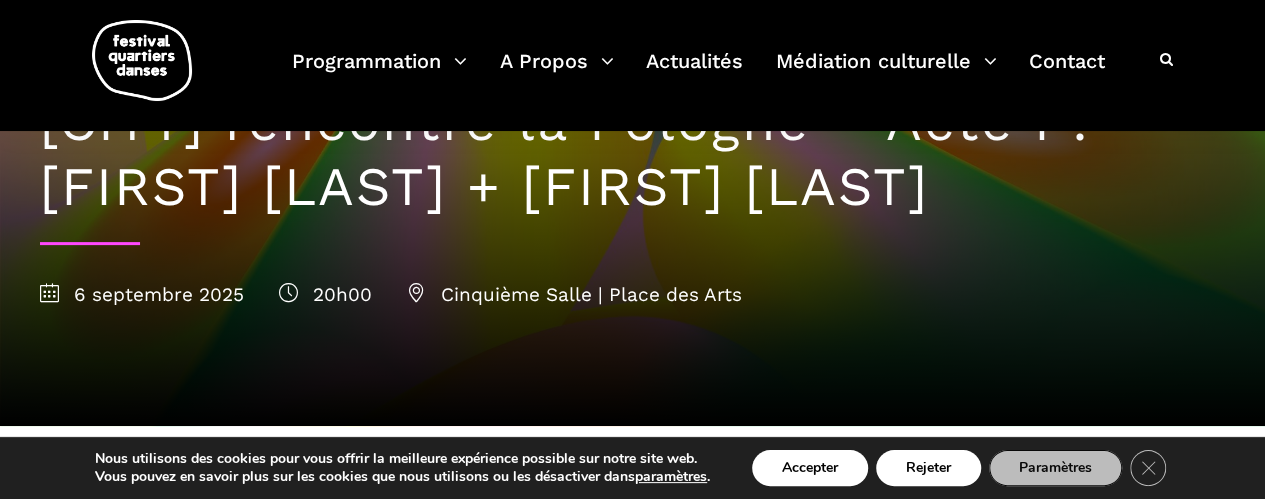 scroll, scrollTop: 0, scrollLeft: 0, axis: both 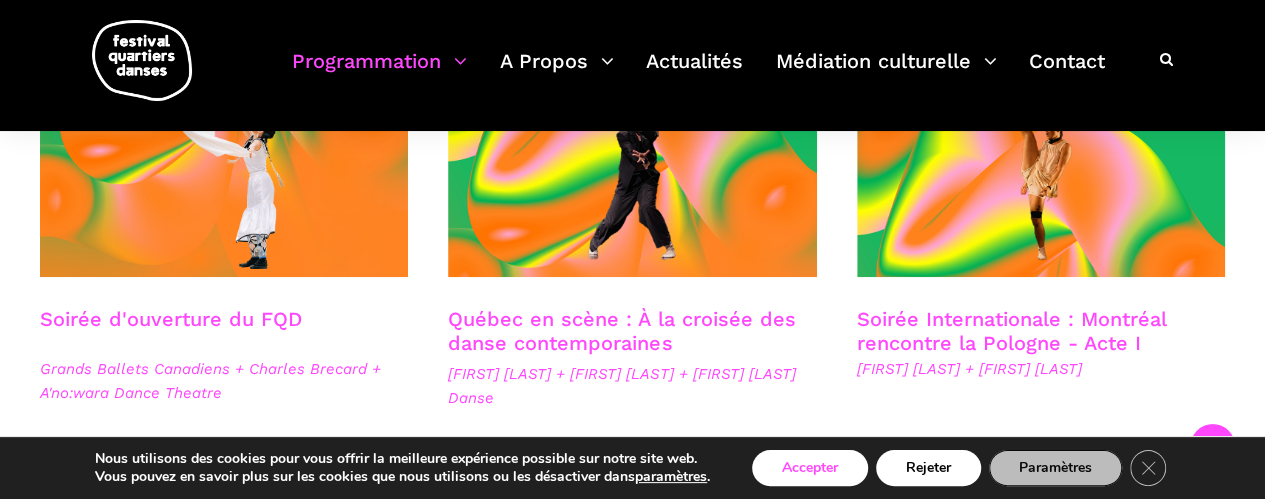 click on "Accepter" at bounding box center [810, 468] 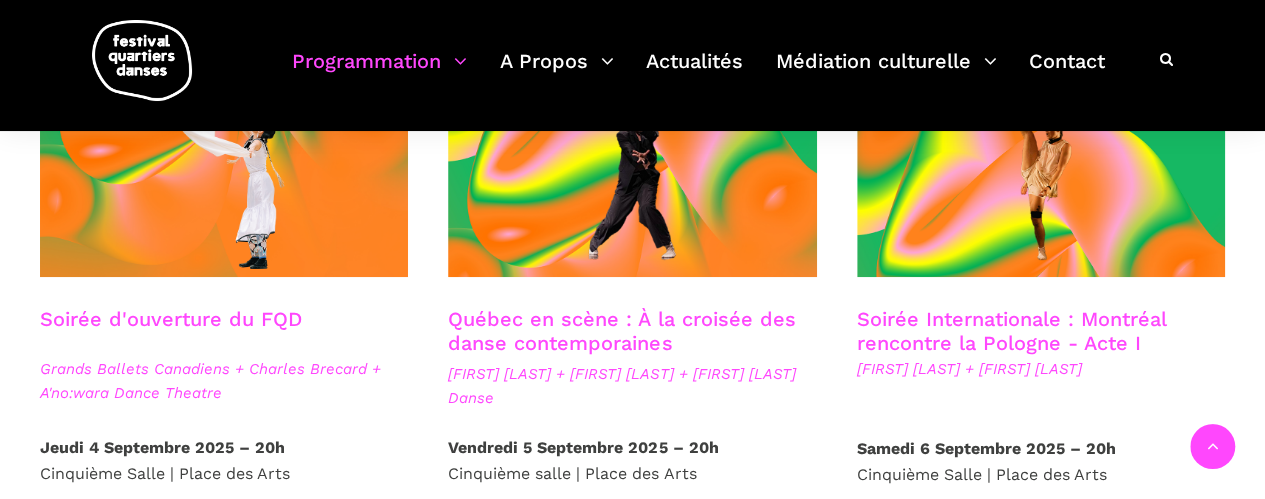 scroll, scrollTop: 1000, scrollLeft: 0, axis: vertical 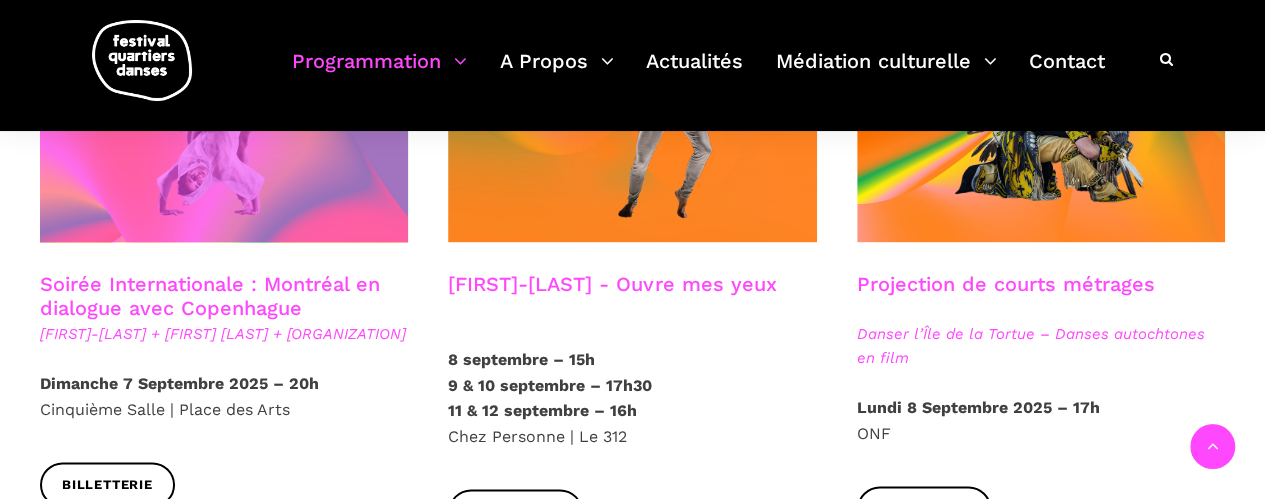 click at bounding box center (224, 118) 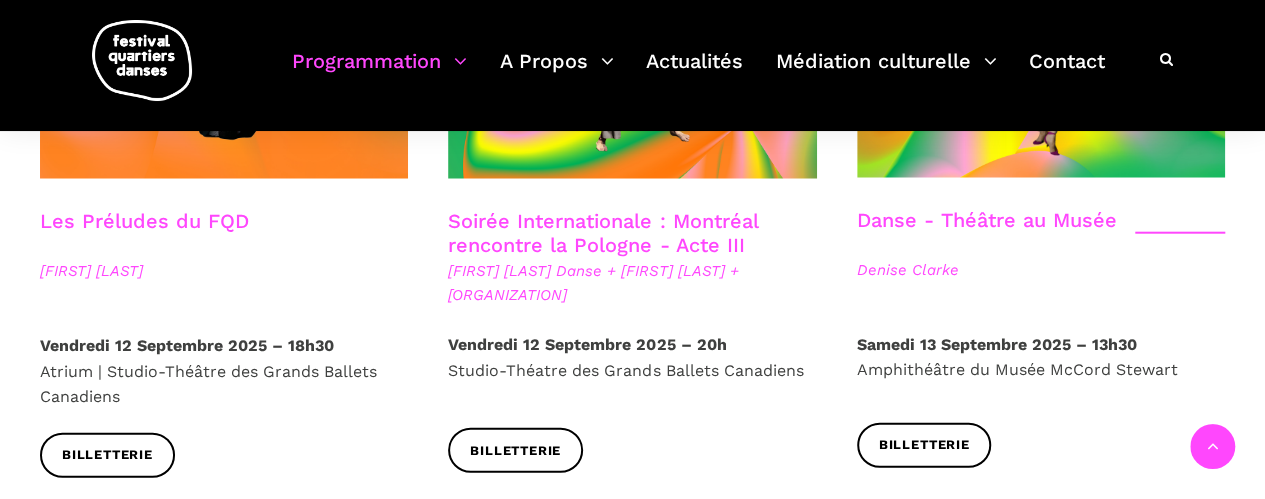 scroll, scrollTop: 2300, scrollLeft: 0, axis: vertical 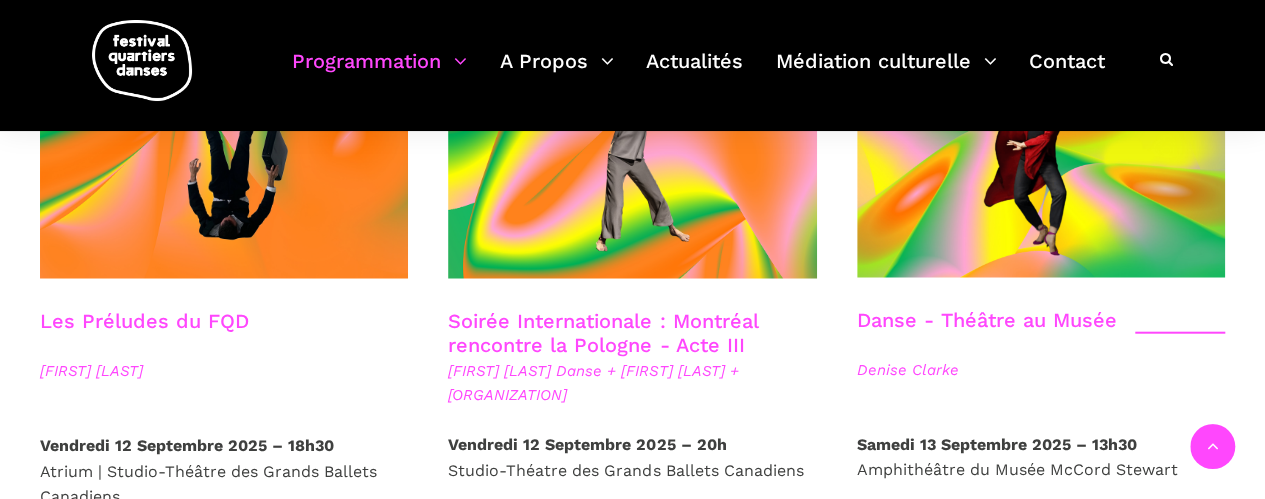click on "Les Préludes du FQD" at bounding box center [144, 321] 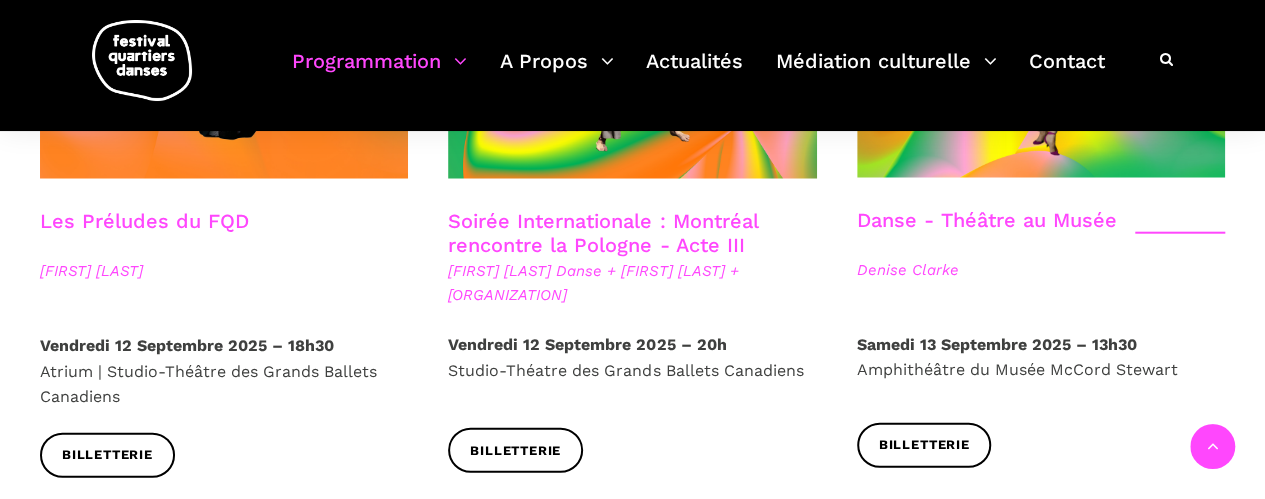 click on "Danse - Théâtre au Musée" at bounding box center [987, 220] 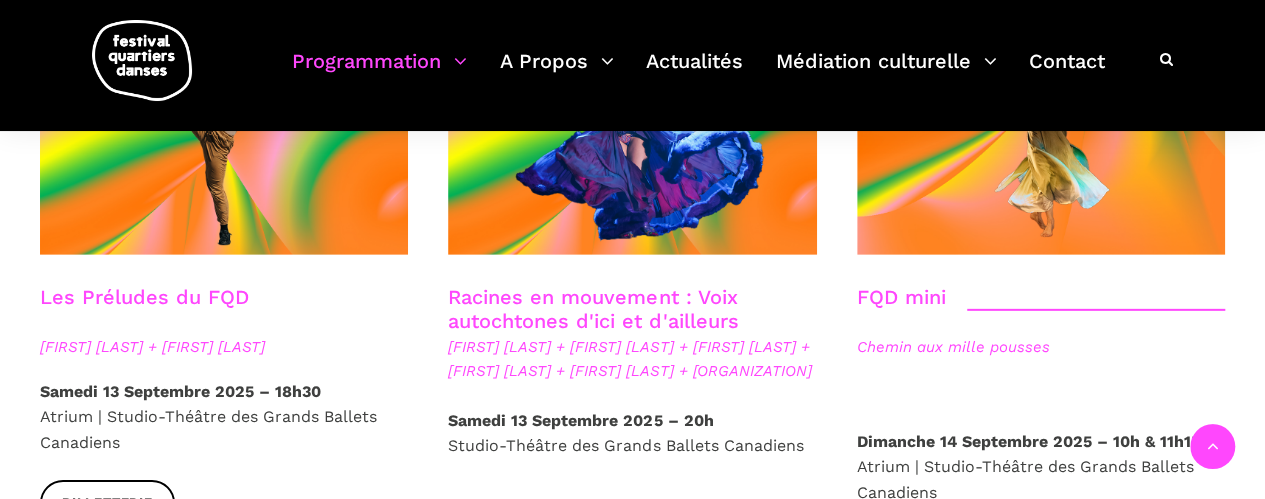 scroll, scrollTop: 3000, scrollLeft: 0, axis: vertical 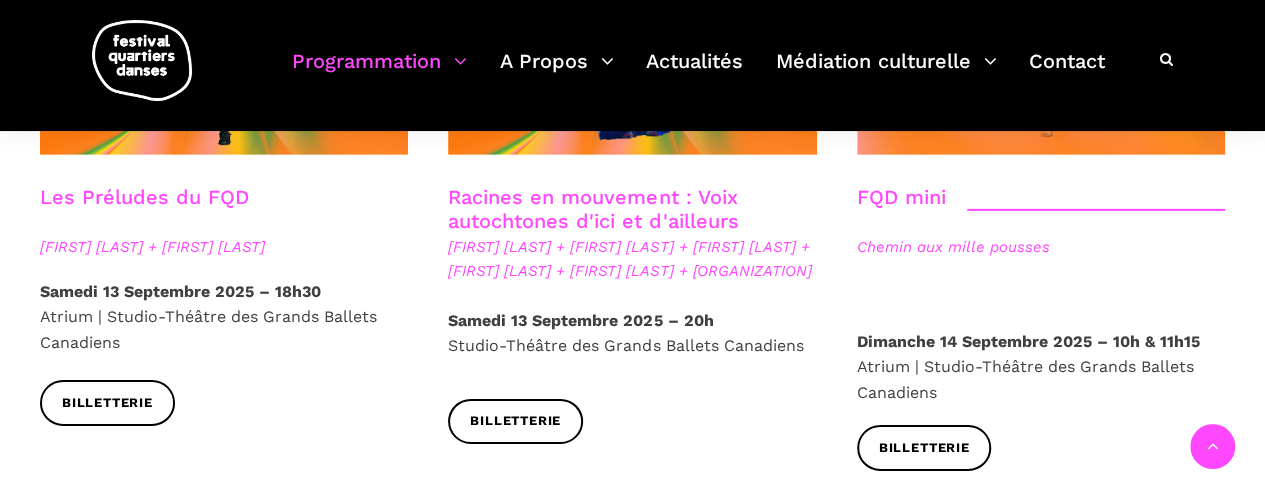 click on "Racines en mouvement : Voix autochtones d'ici et d'ailleurs" at bounding box center (593, 209) 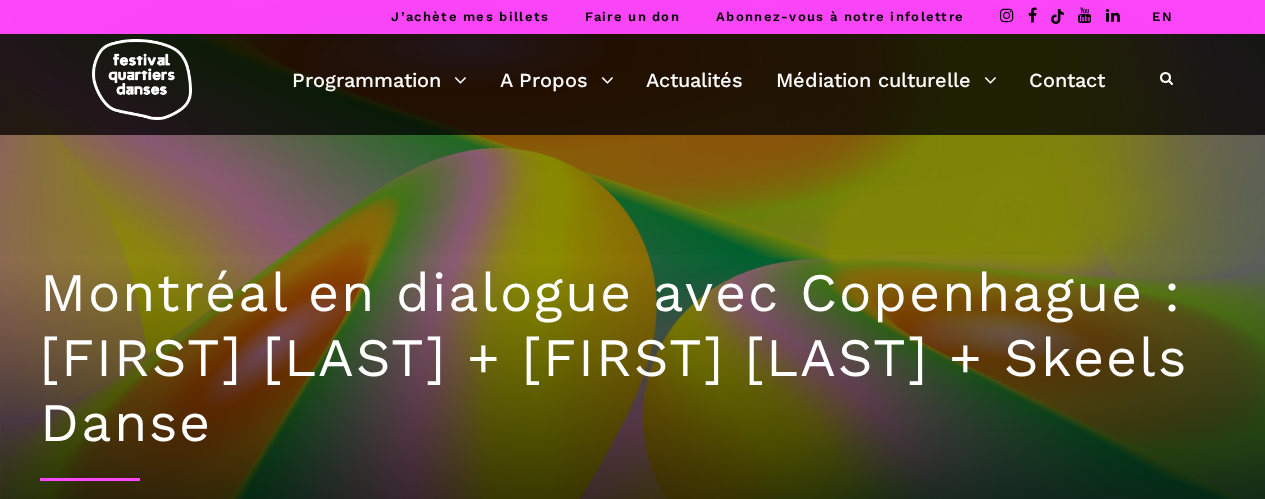 scroll, scrollTop: 0, scrollLeft: 0, axis: both 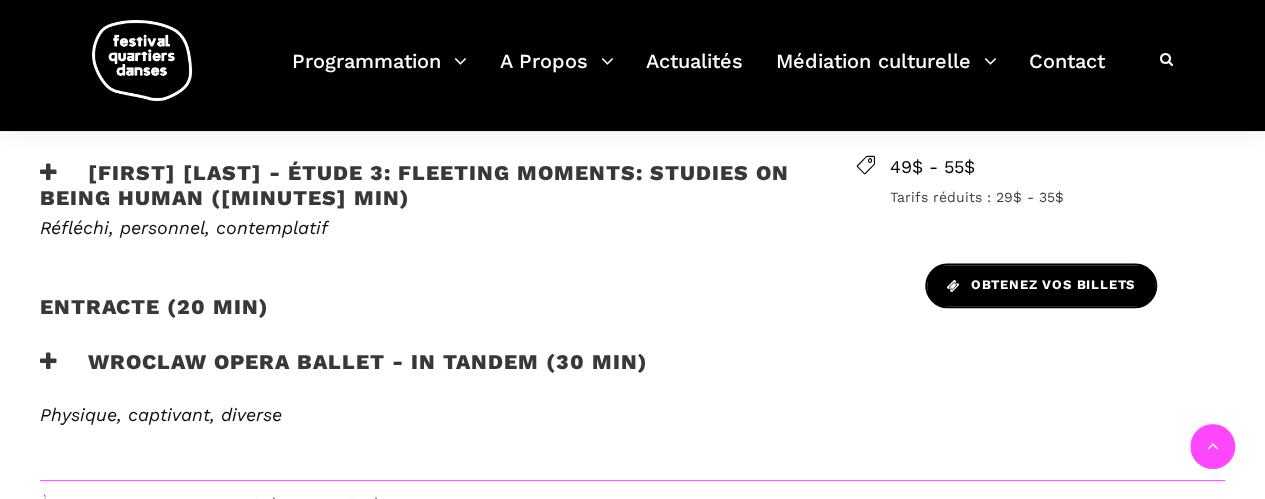 click on "Obtenez vos billets" at bounding box center (1041, 285) 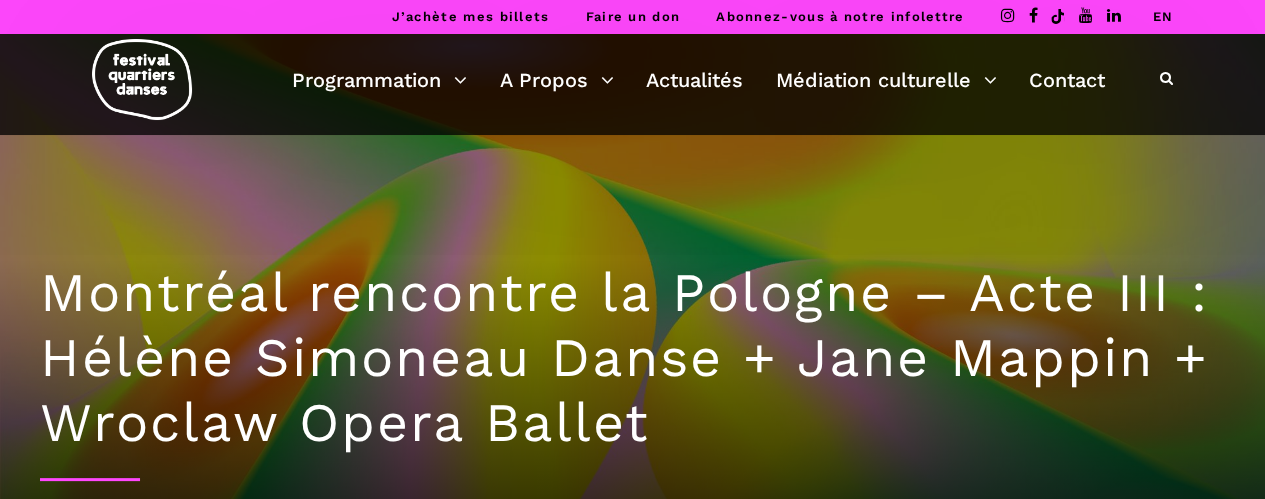 scroll, scrollTop: 200, scrollLeft: 0, axis: vertical 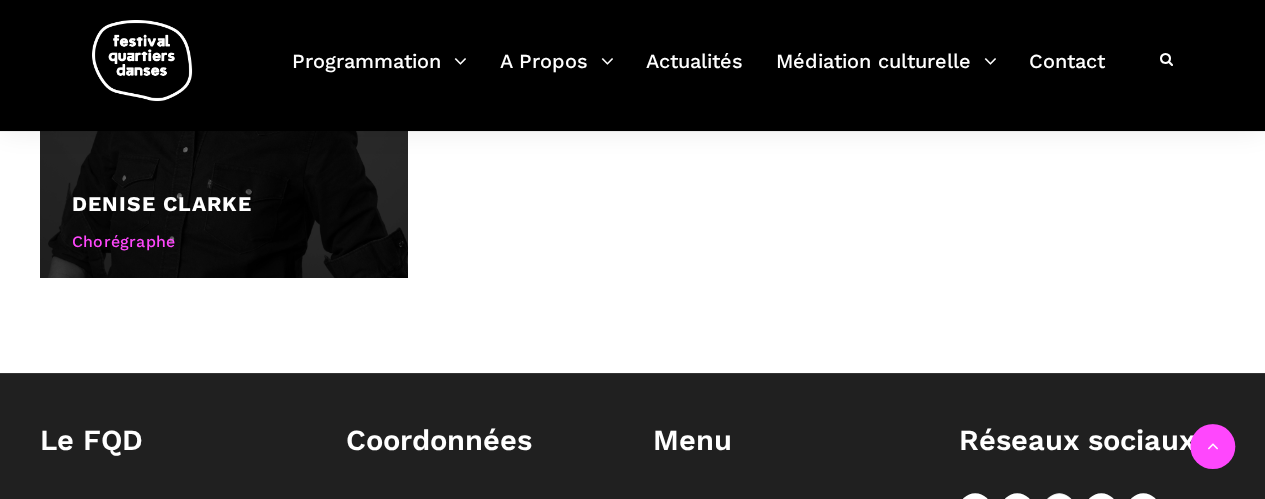click on "Chorégraphe" at bounding box center (224, 242) 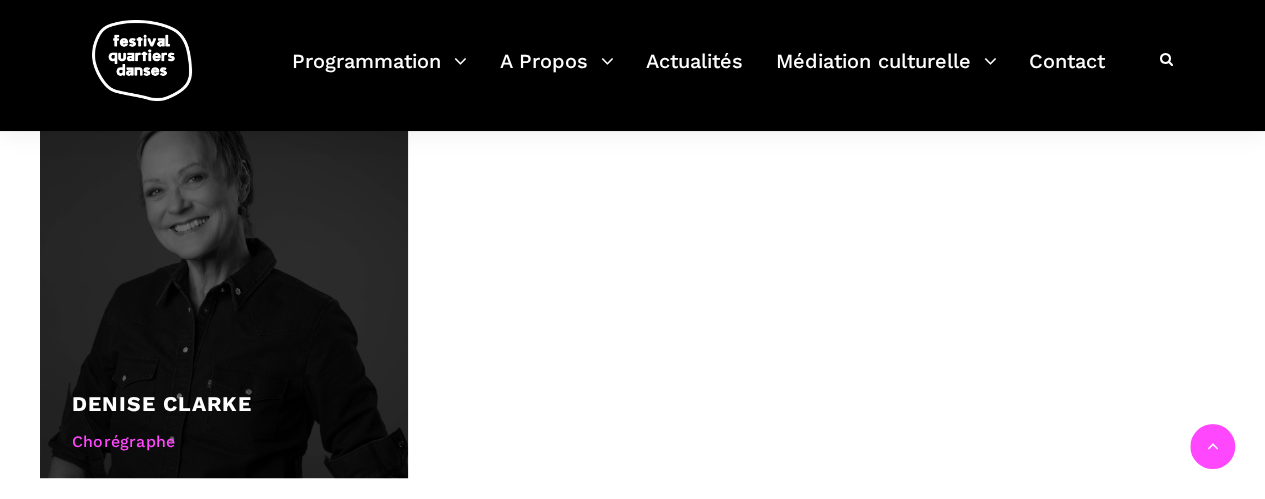 click at bounding box center (224, 294) 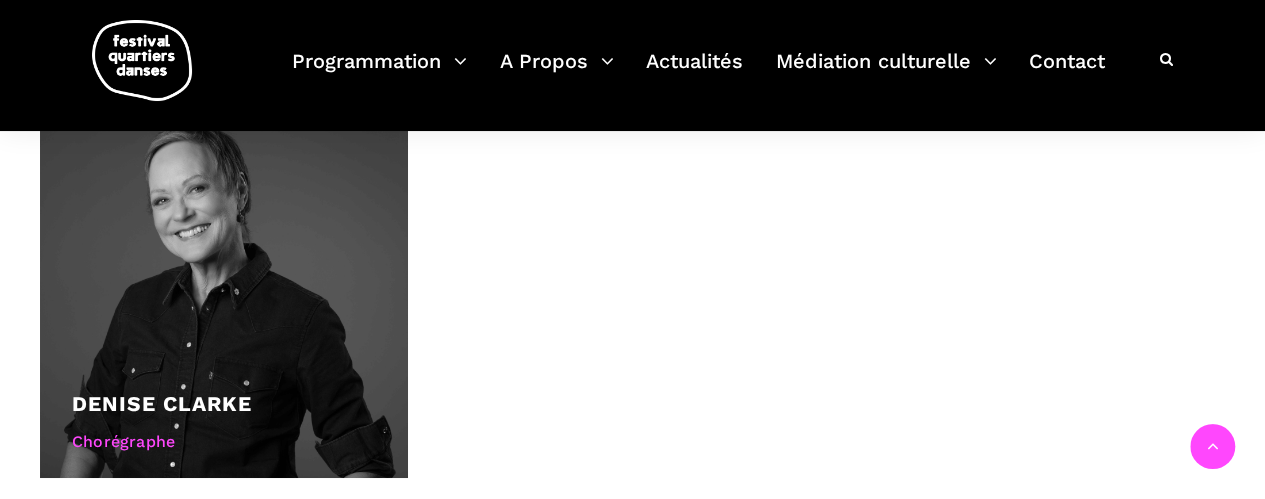 scroll, scrollTop: 1400, scrollLeft: 0, axis: vertical 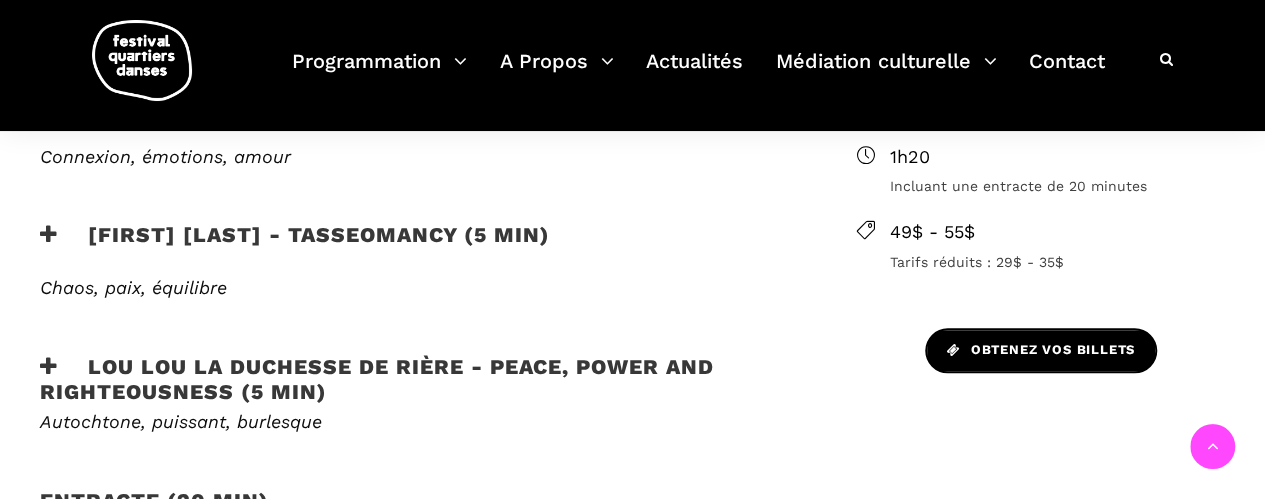 click on "Obtenez vos billets" at bounding box center [1041, 350] 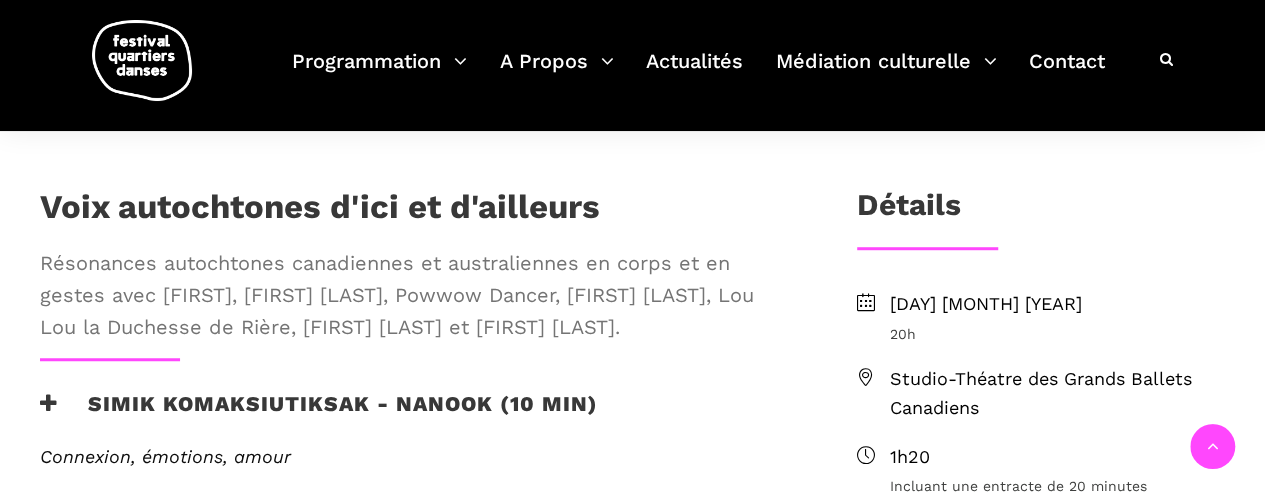 scroll, scrollTop: 500, scrollLeft: 0, axis: vertical 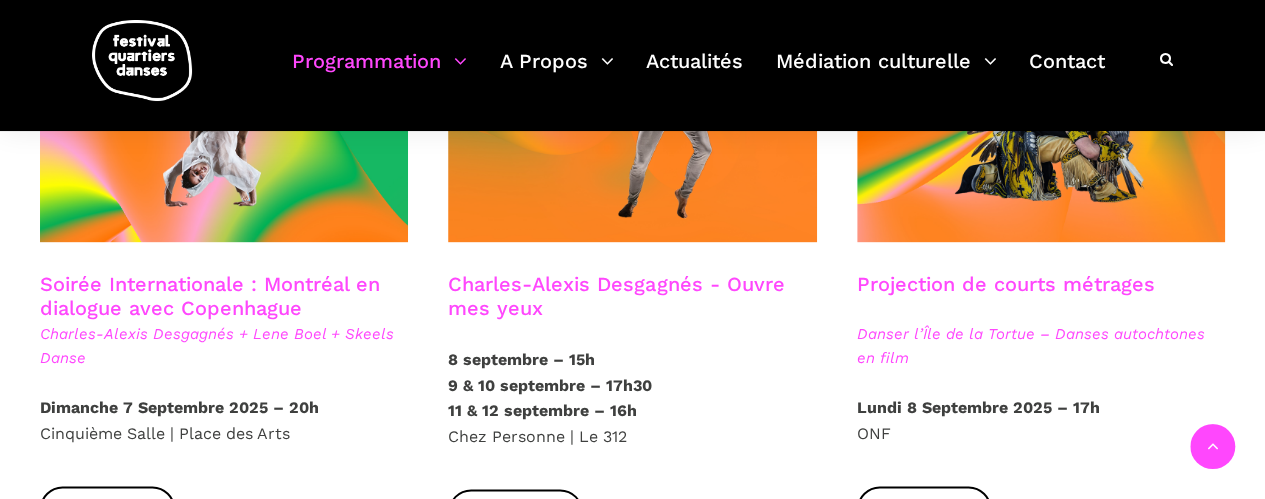 click on "Soirée Internationale : Montréal en dialogue avec Copenhague" at bounding box center [210, 296] 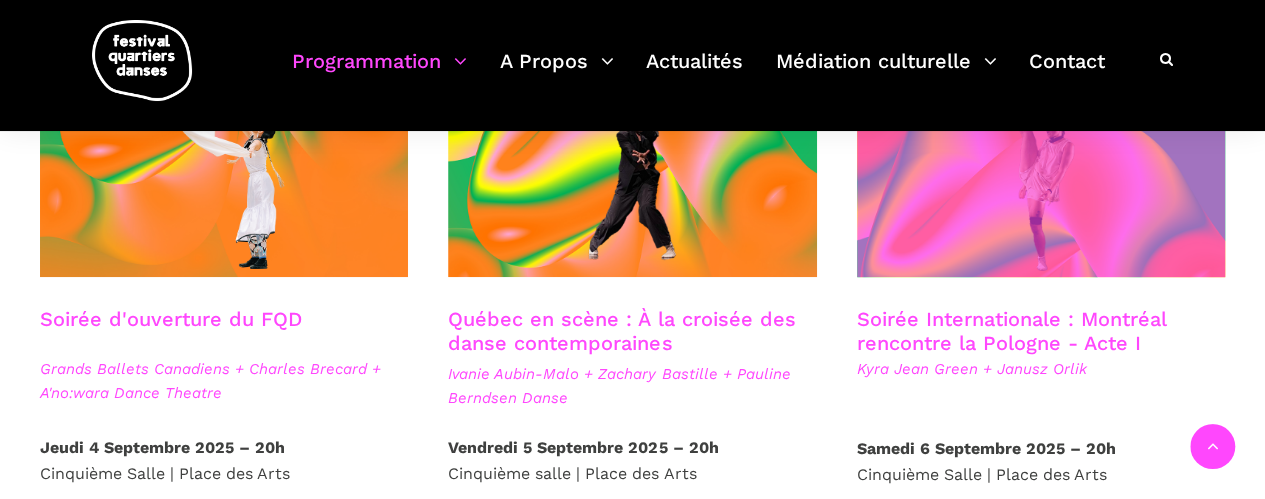 scroll, scrollTop: 700, scrollLeft: 0, axis: vertical 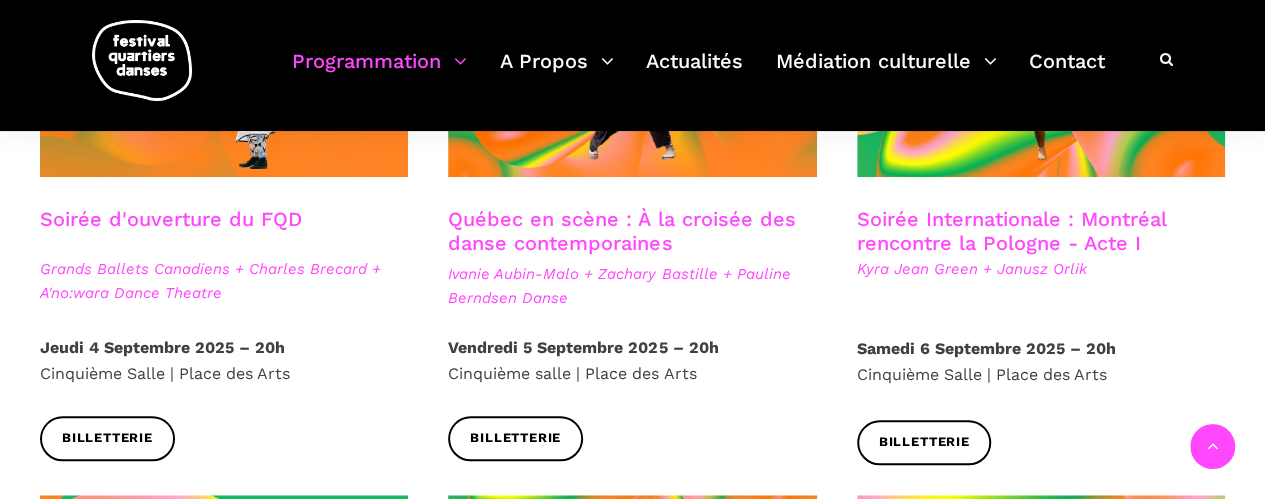 click on "Québec en scène : À la croisée des danse contemporaines" at bounding box center [621, 231] 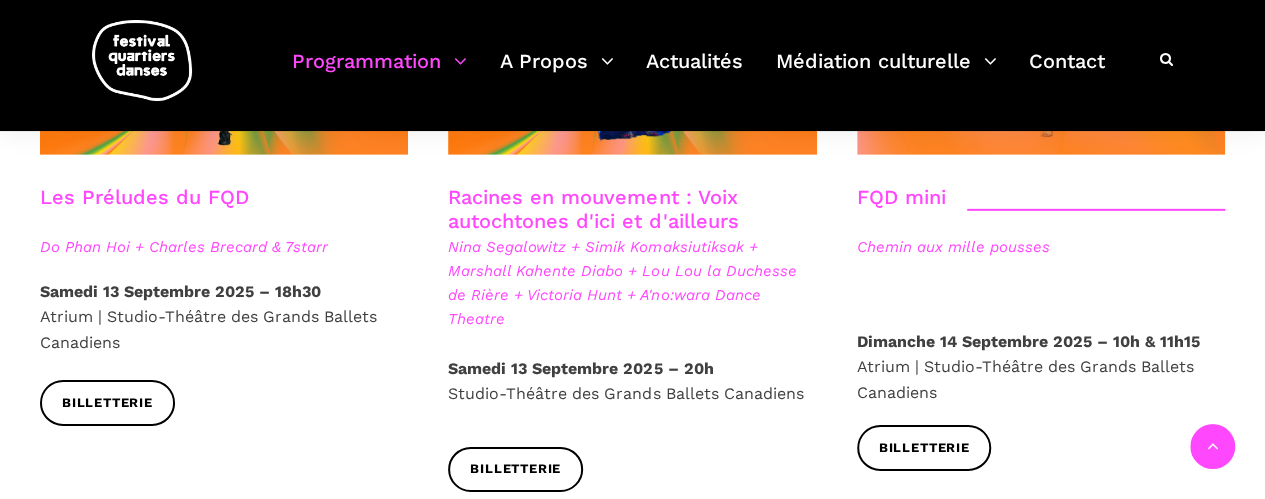 scroll, scrollTop: 2400, scrollLeft: 0, axis: vertical 